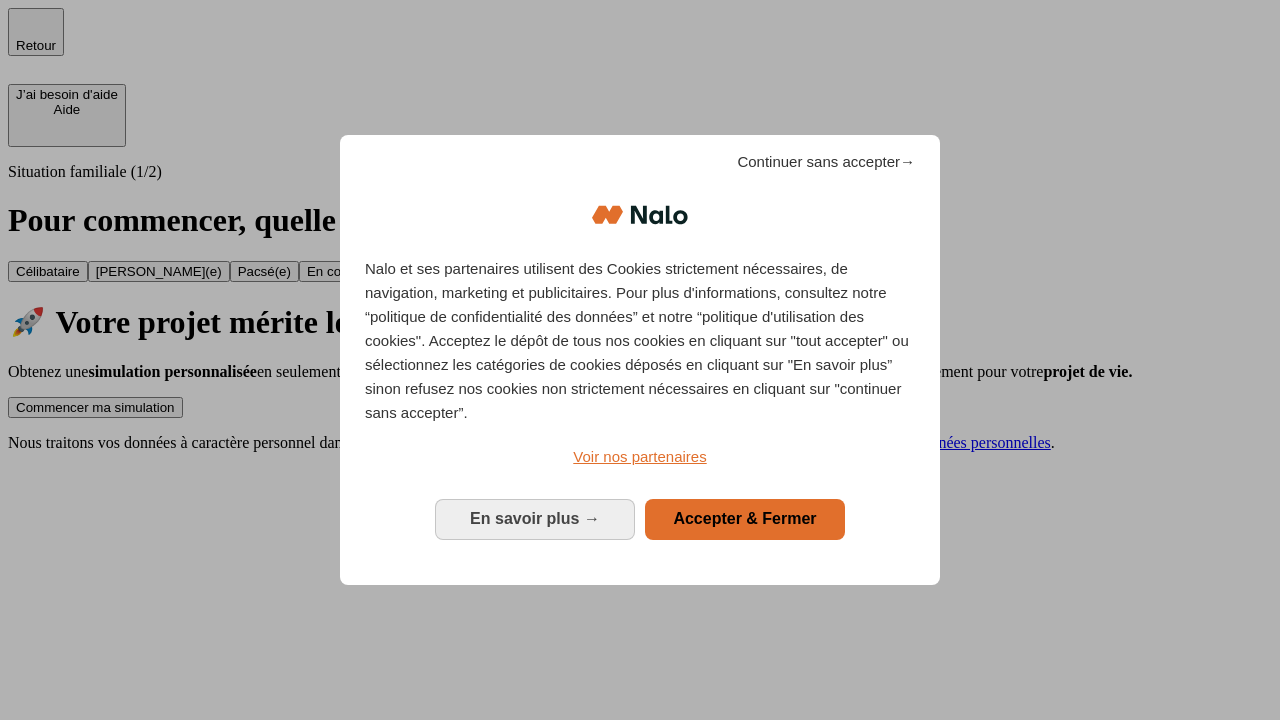 scroll, scrollTop: 0, scrollLeft: 0, axis: both 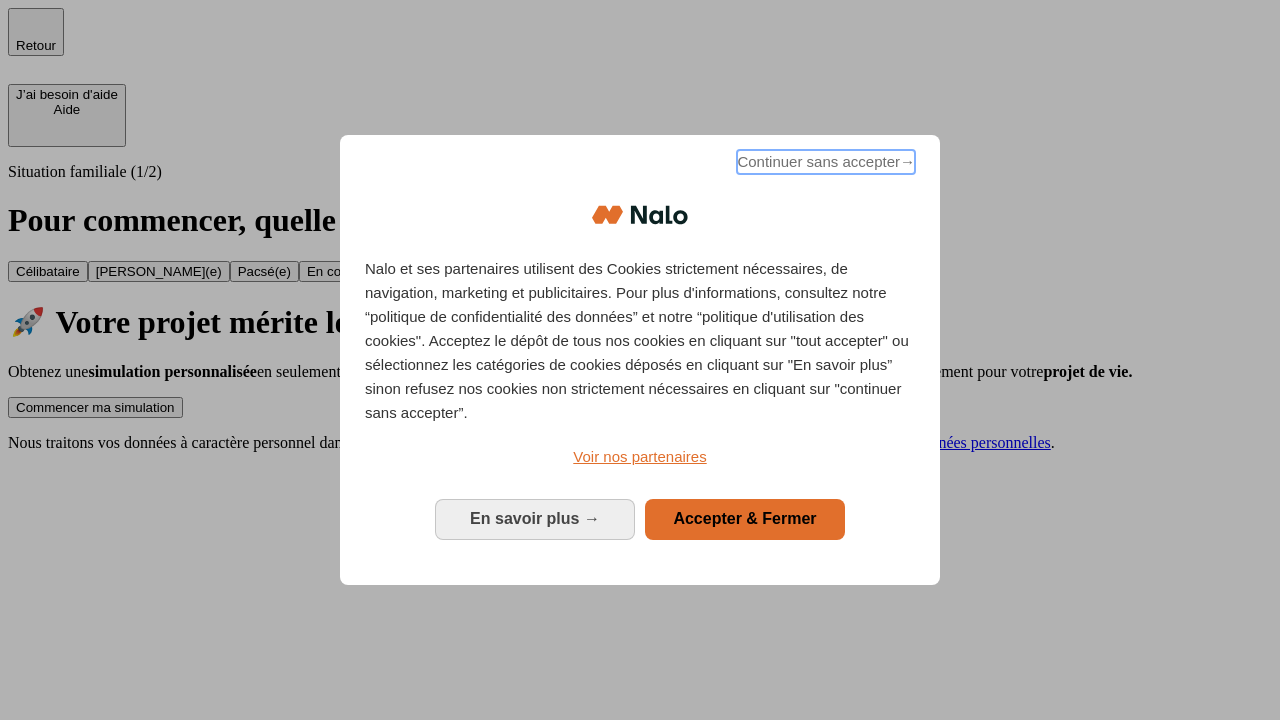 click on "Continuer sans accepter  →" at bounding box center [826, 162] 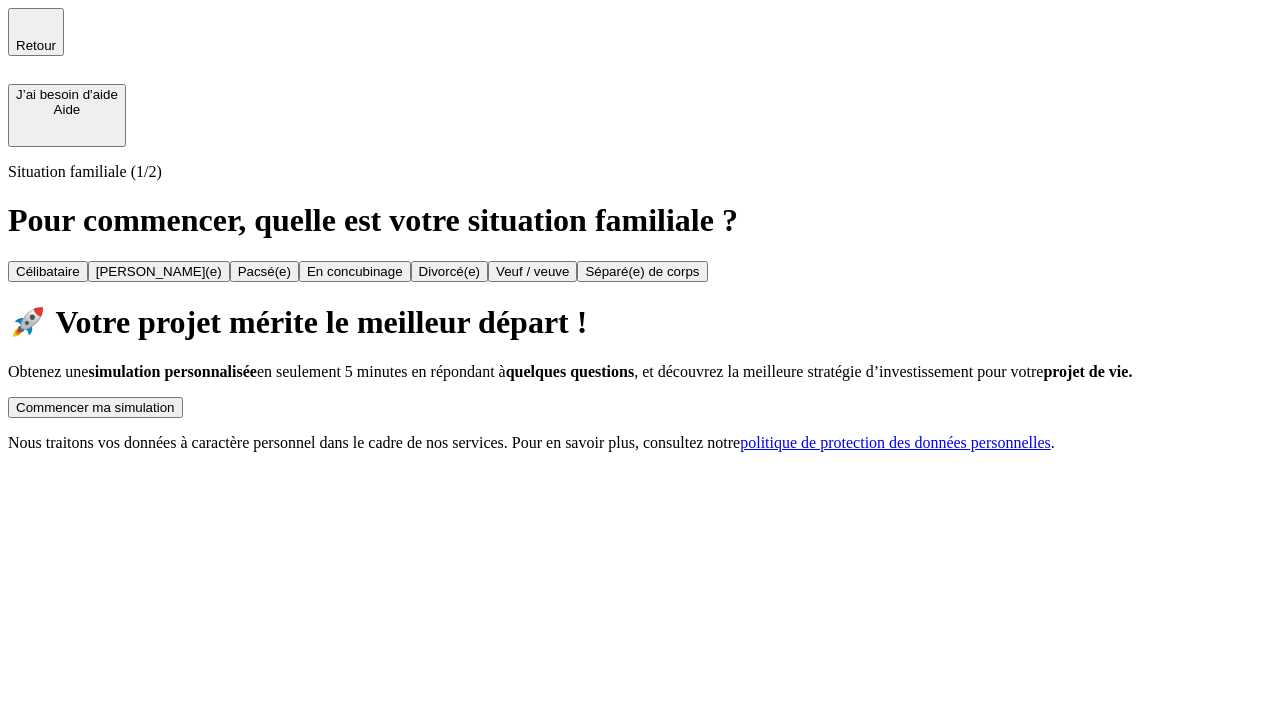 click on "Commencer ma simulation" at bounding box center (95, 407) 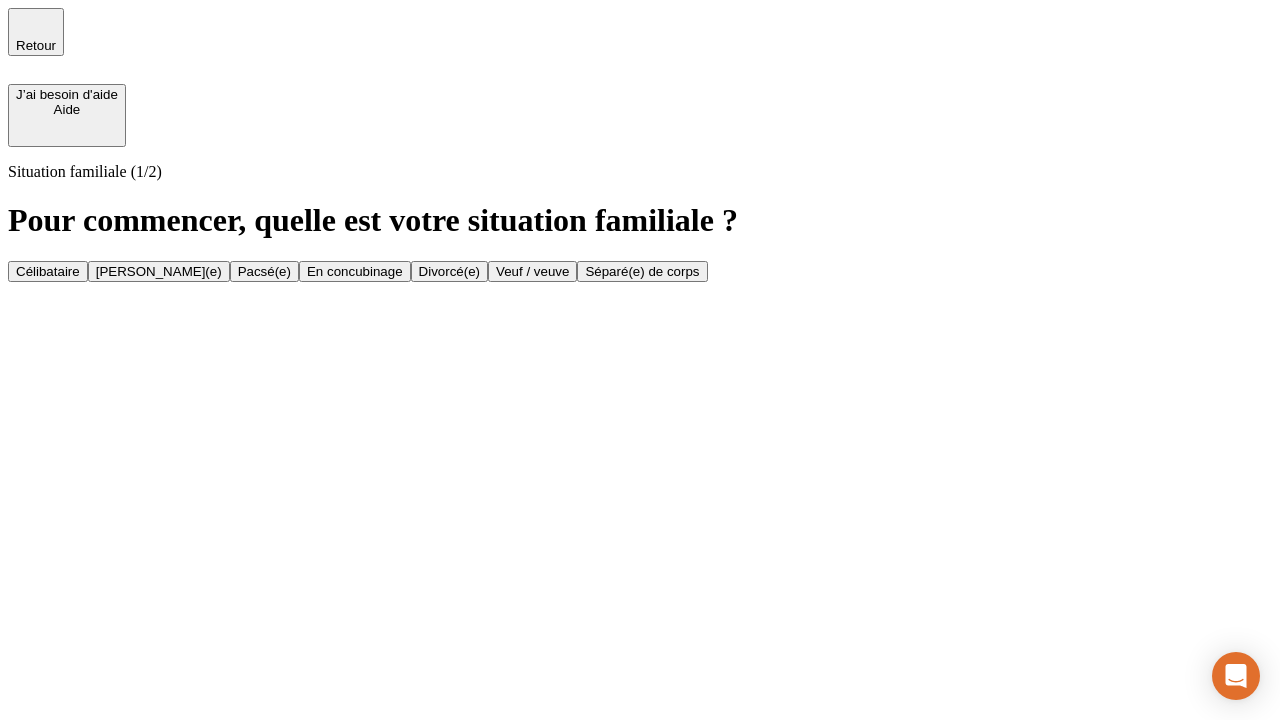 click on "[PERSON_NAME](e)" at bounding box center [159, 271] 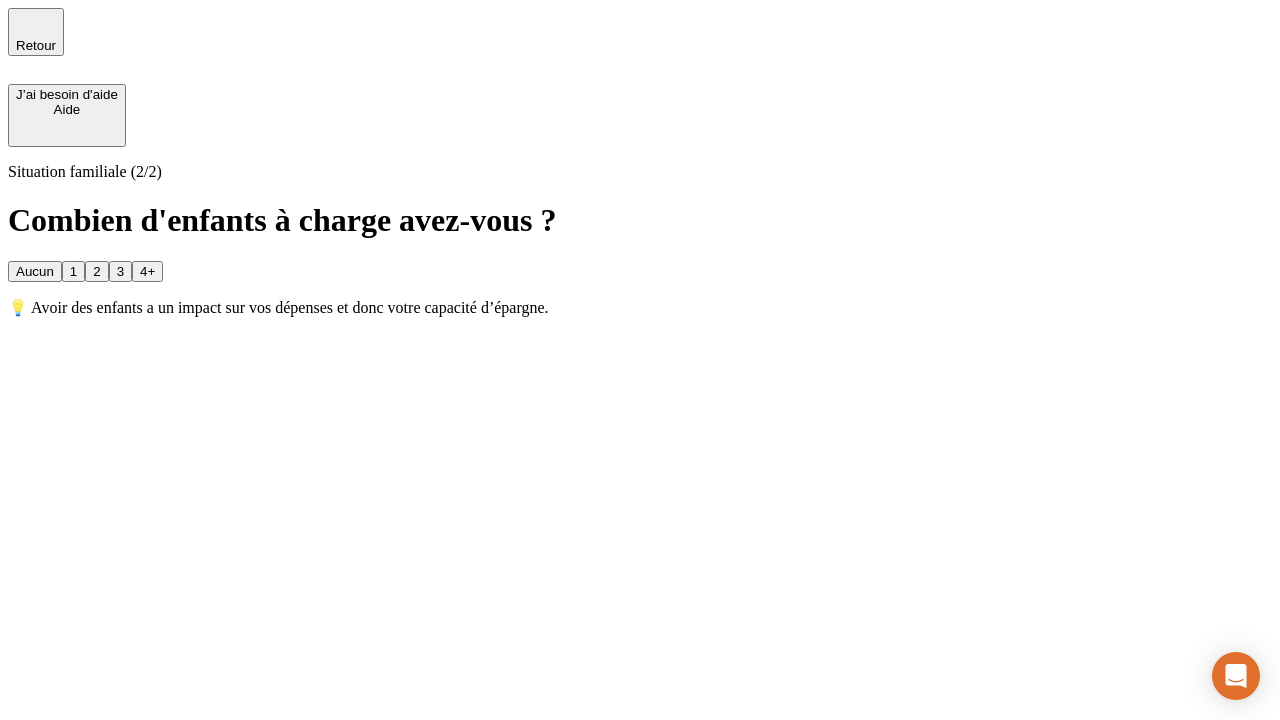 click on "1" at bounding box center (73, 271) 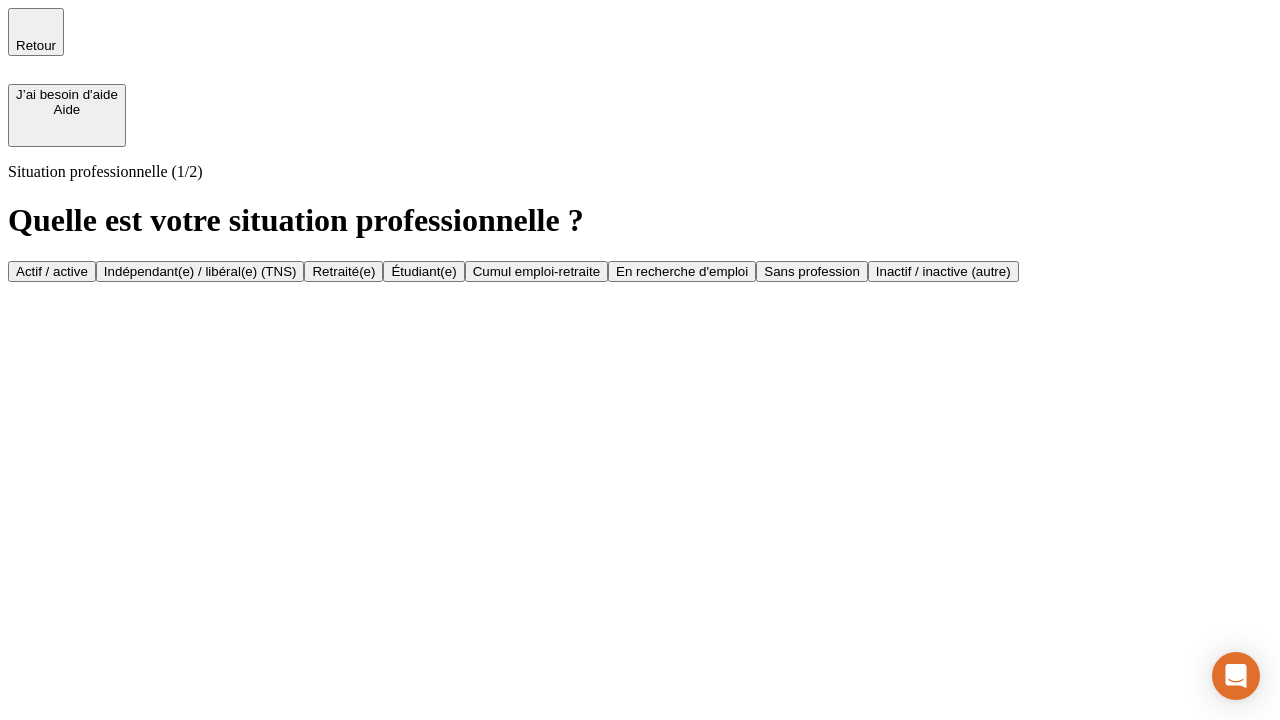 click on "Actif / active" at bounding box center (52, 271) 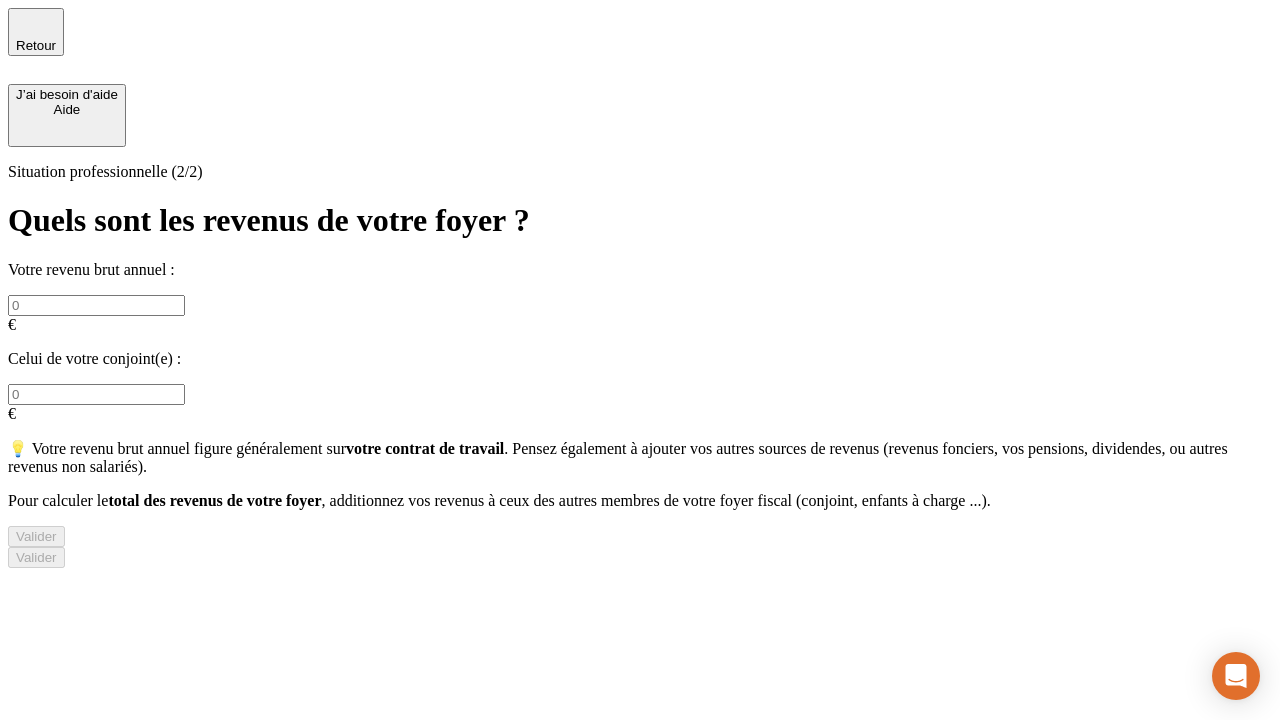 click at bounding box center (96, 305) 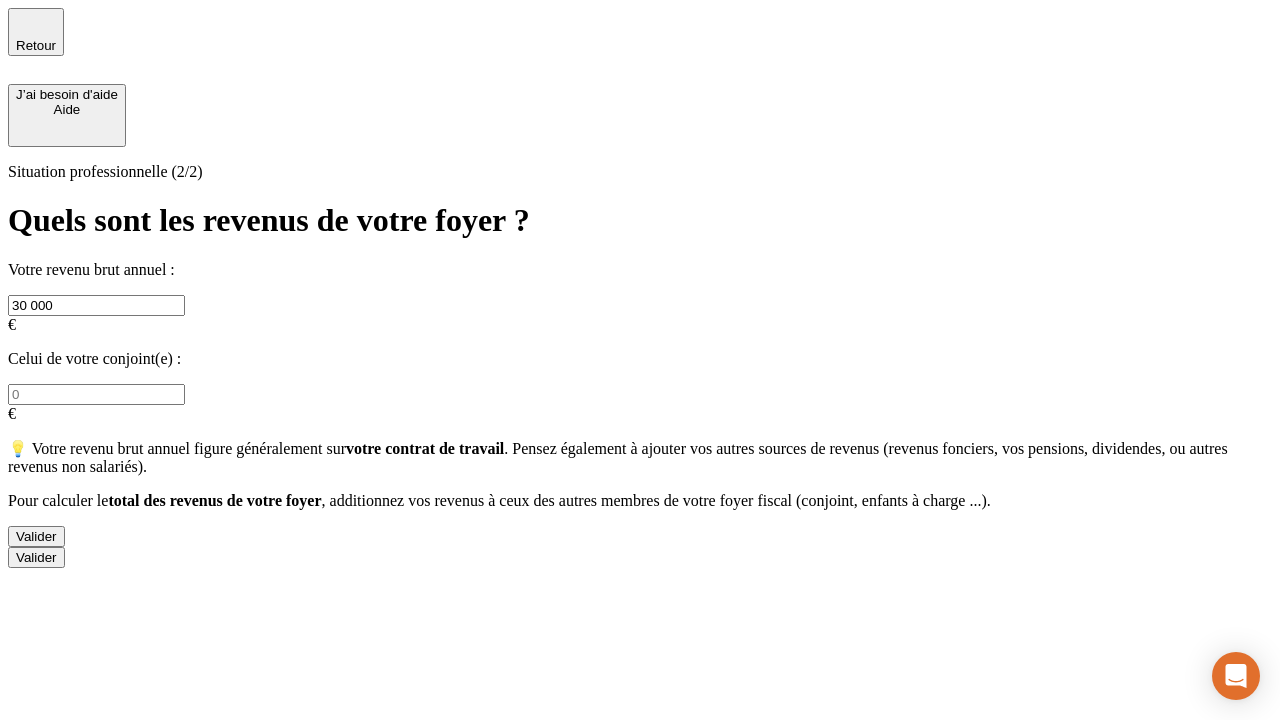 type on "30 000" 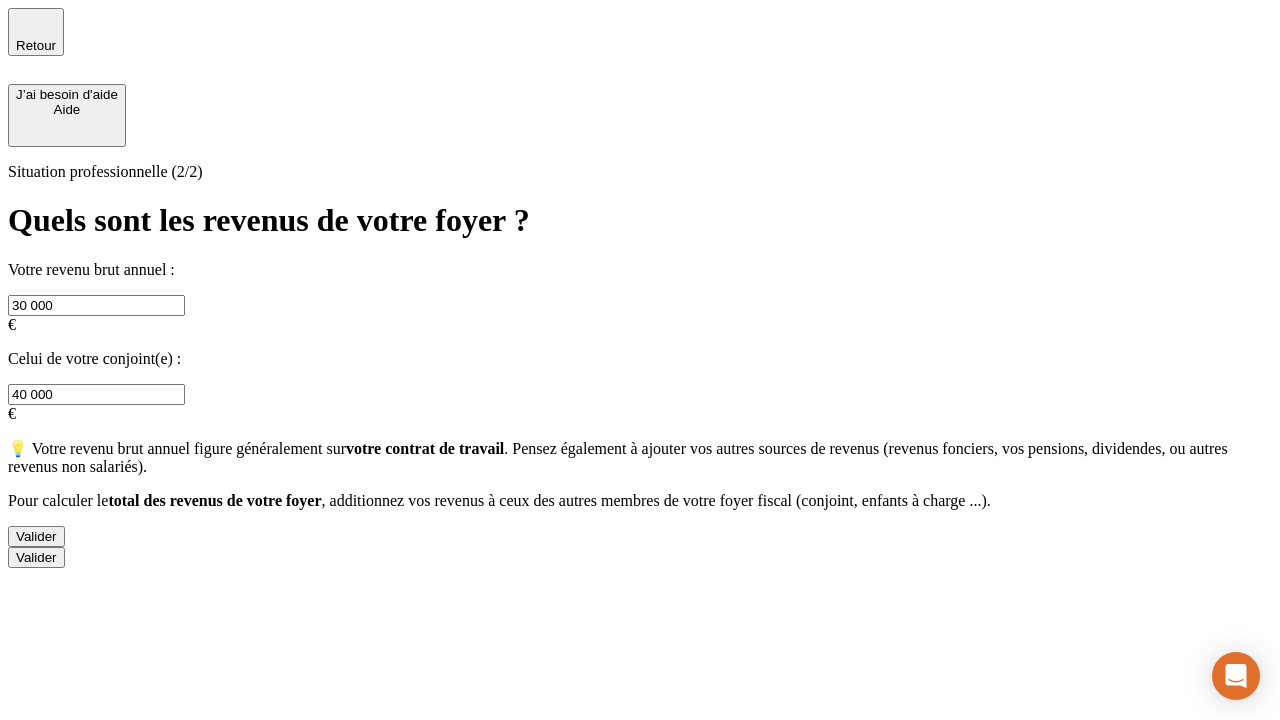 type on "40 000" 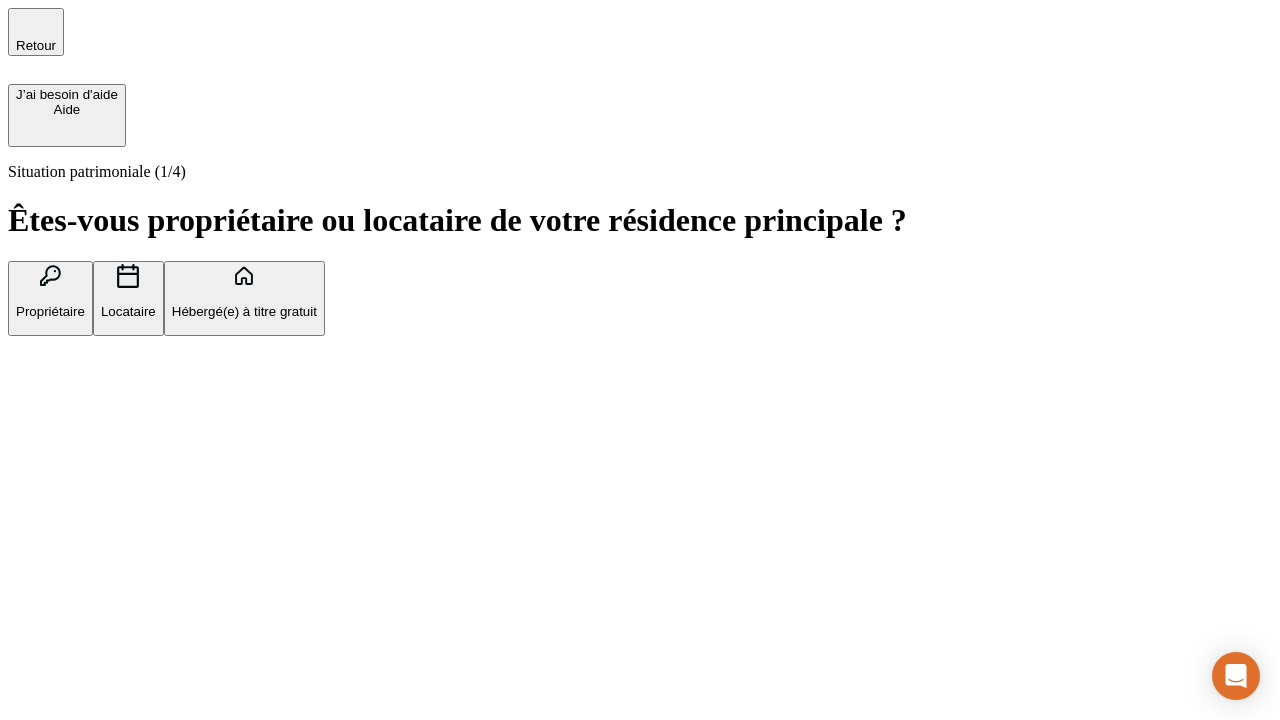 click on "Propriétaire" at bounding box center (50, 311) 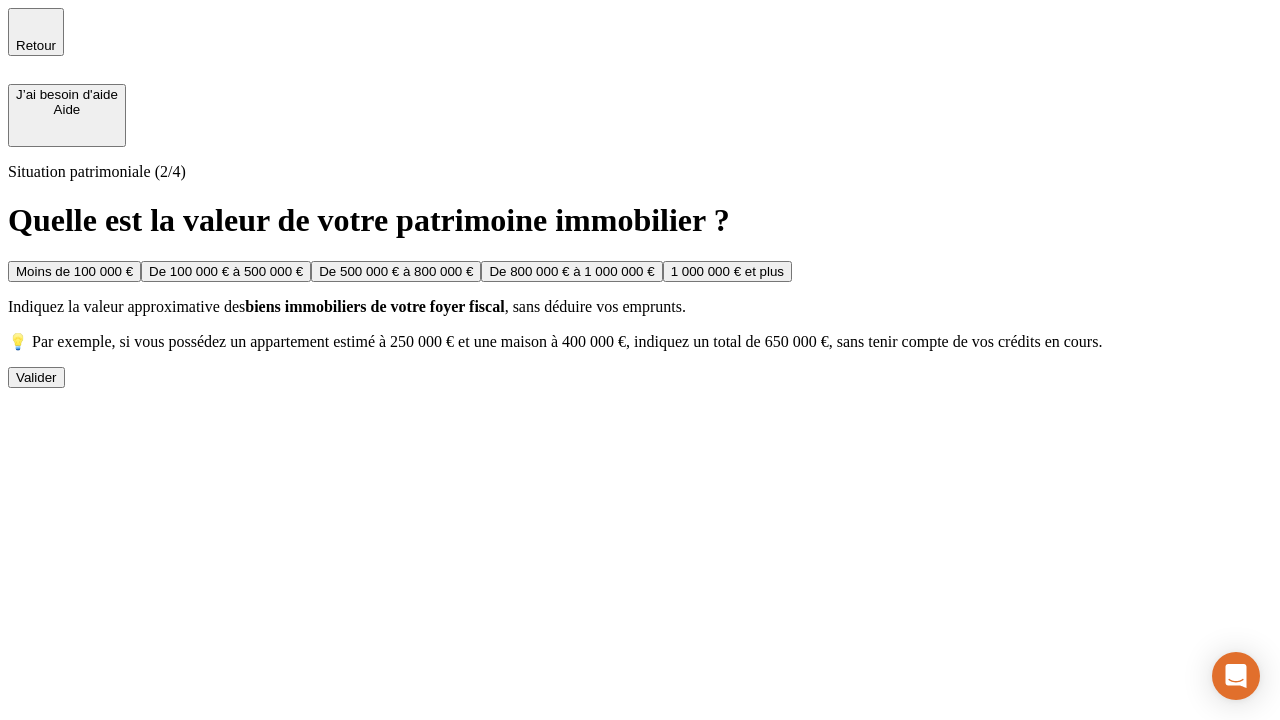 click on "De 100 000 € à 500 000 €" at bounding box center (226, 271) 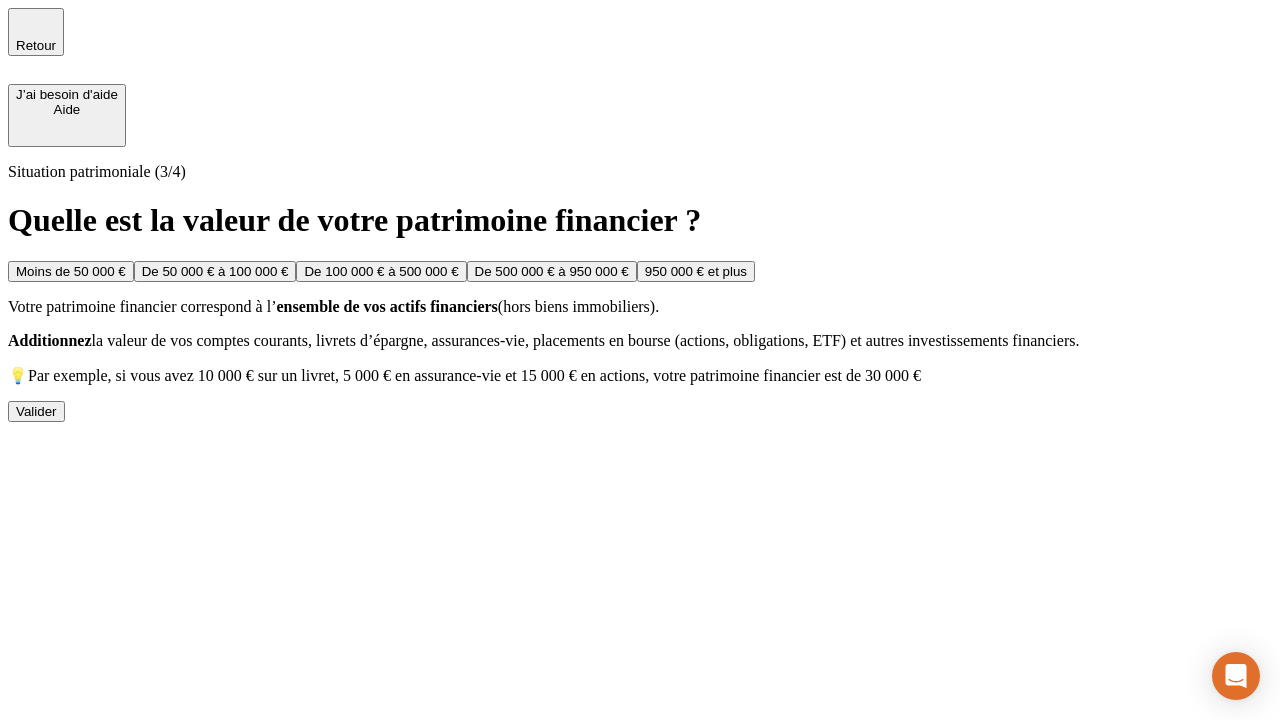 click on "Moins de 50 000 €" at bounding box center (71, 271) 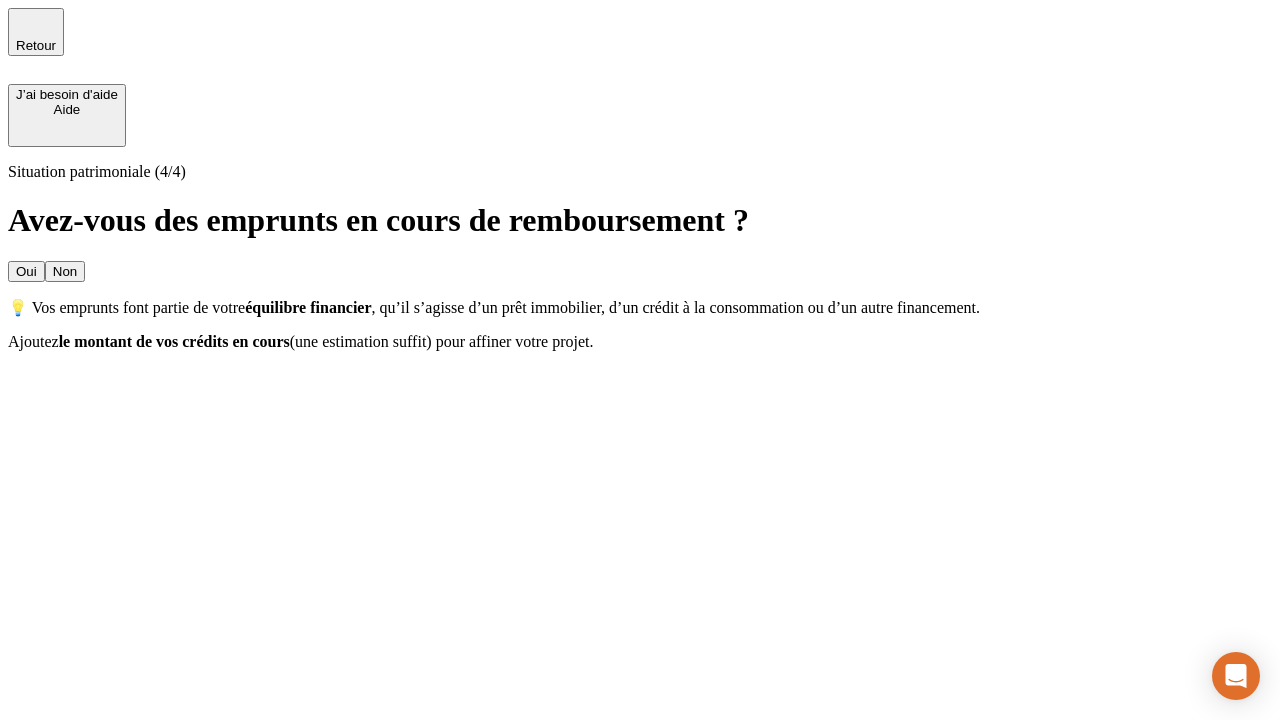 click on "Oui" at bounding box center [26, 271] 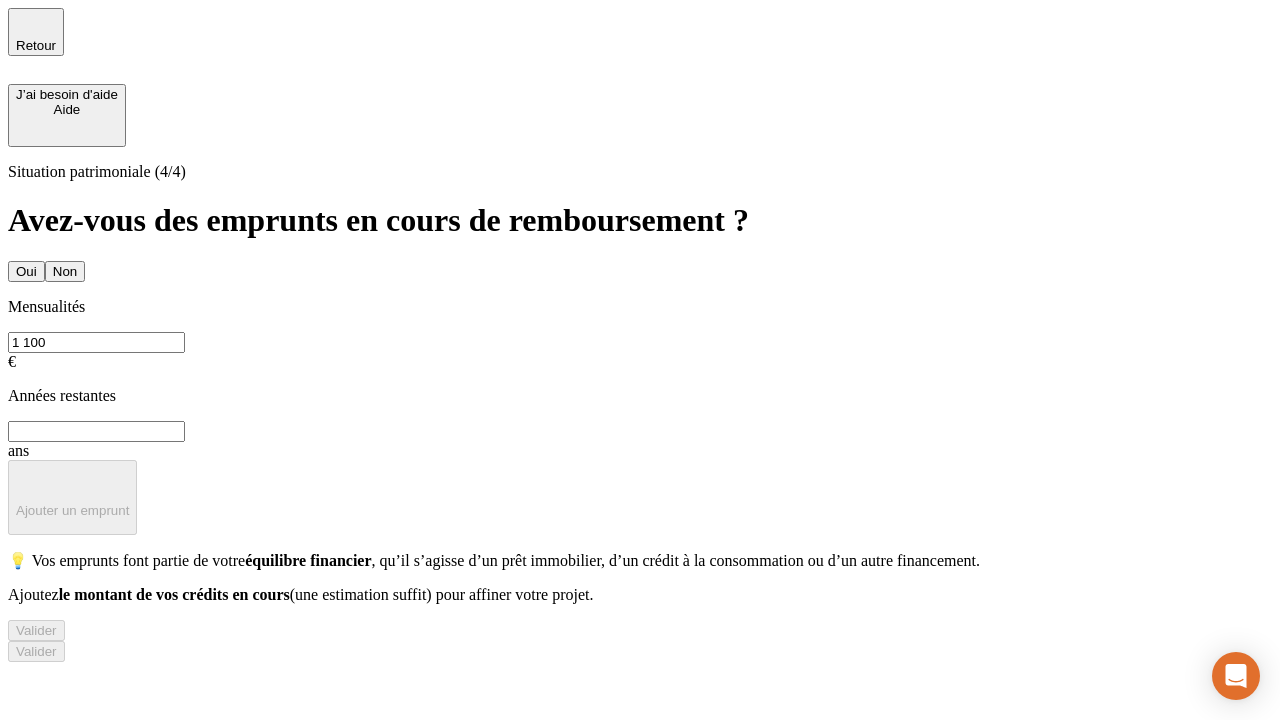 type on "1 100" 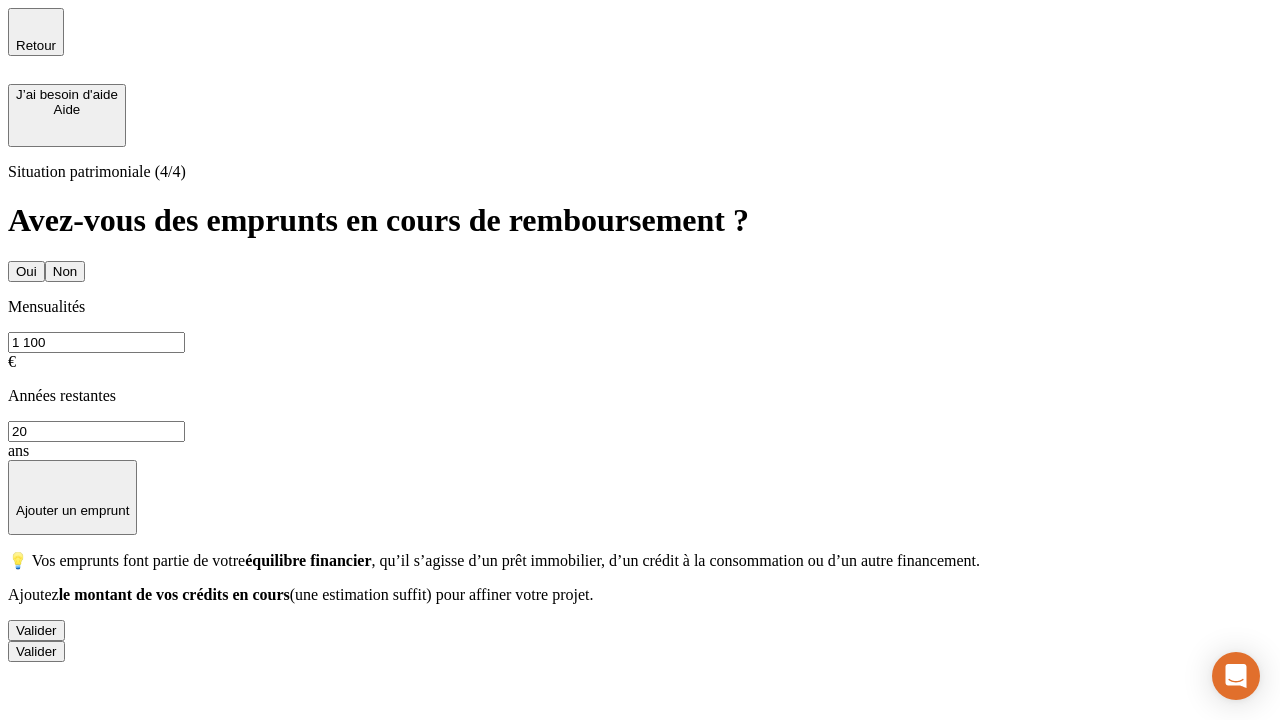 click on "Valider" at bounding box center (36, 630) 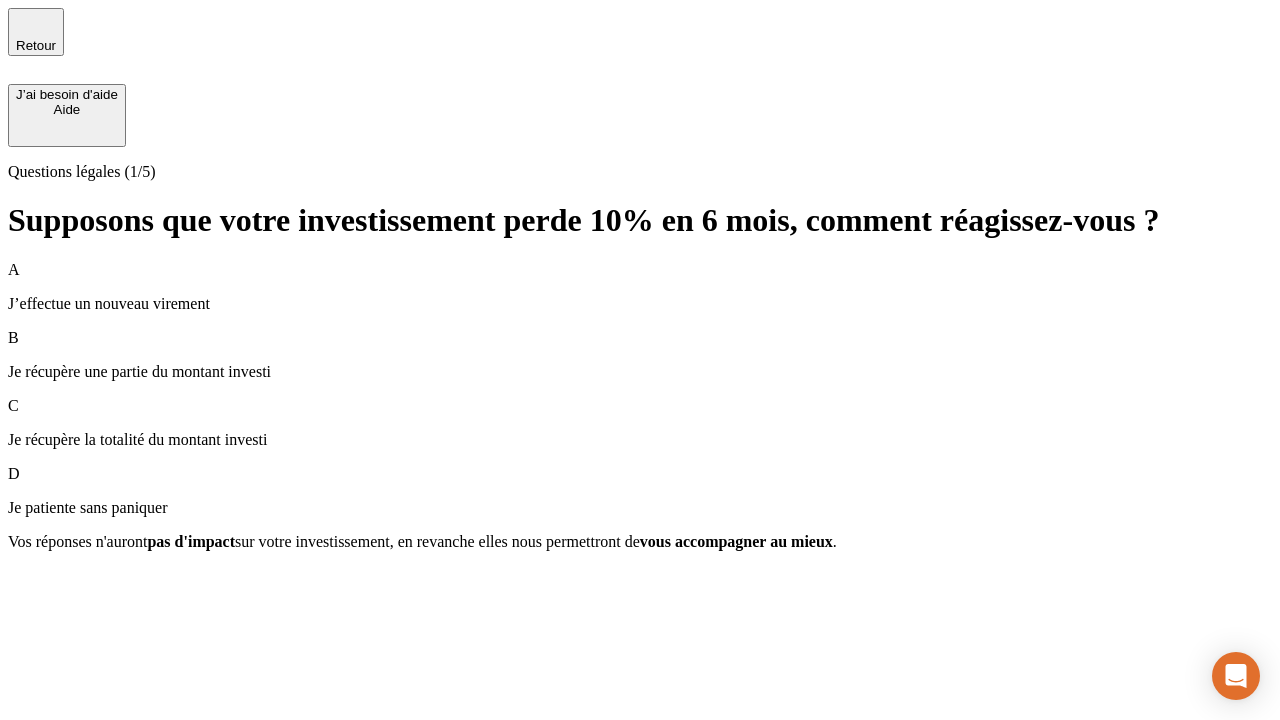 click on "Je récupère une partie du montant investi" at bounding box center (640, 372) 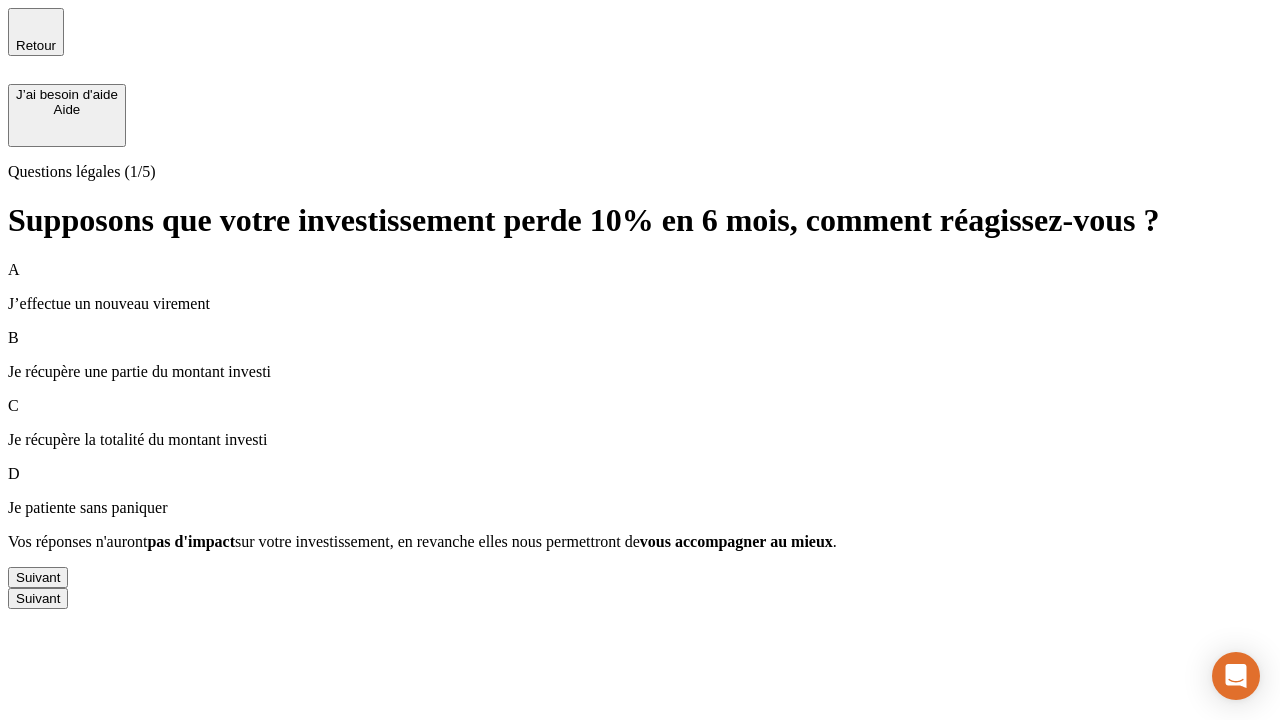 click on "Suivant" at bounding box center [38, 577] 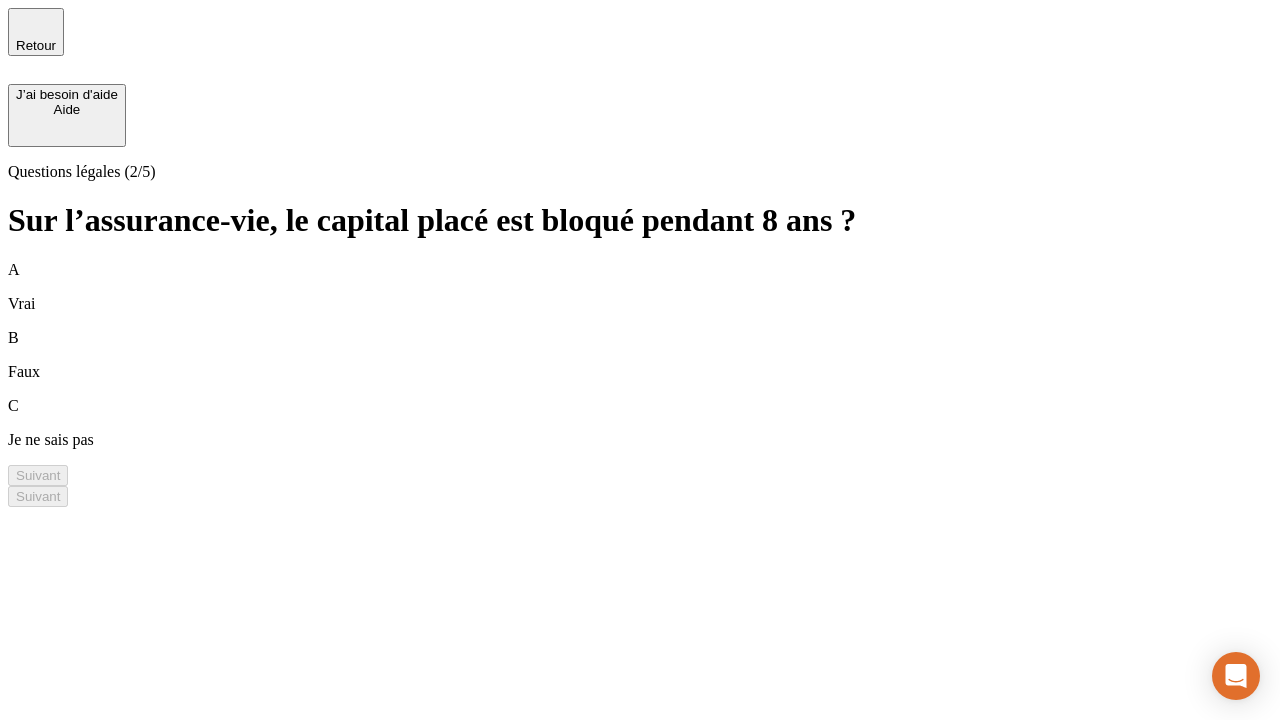 click on "A Vrai" at bounding box center [640, 287] 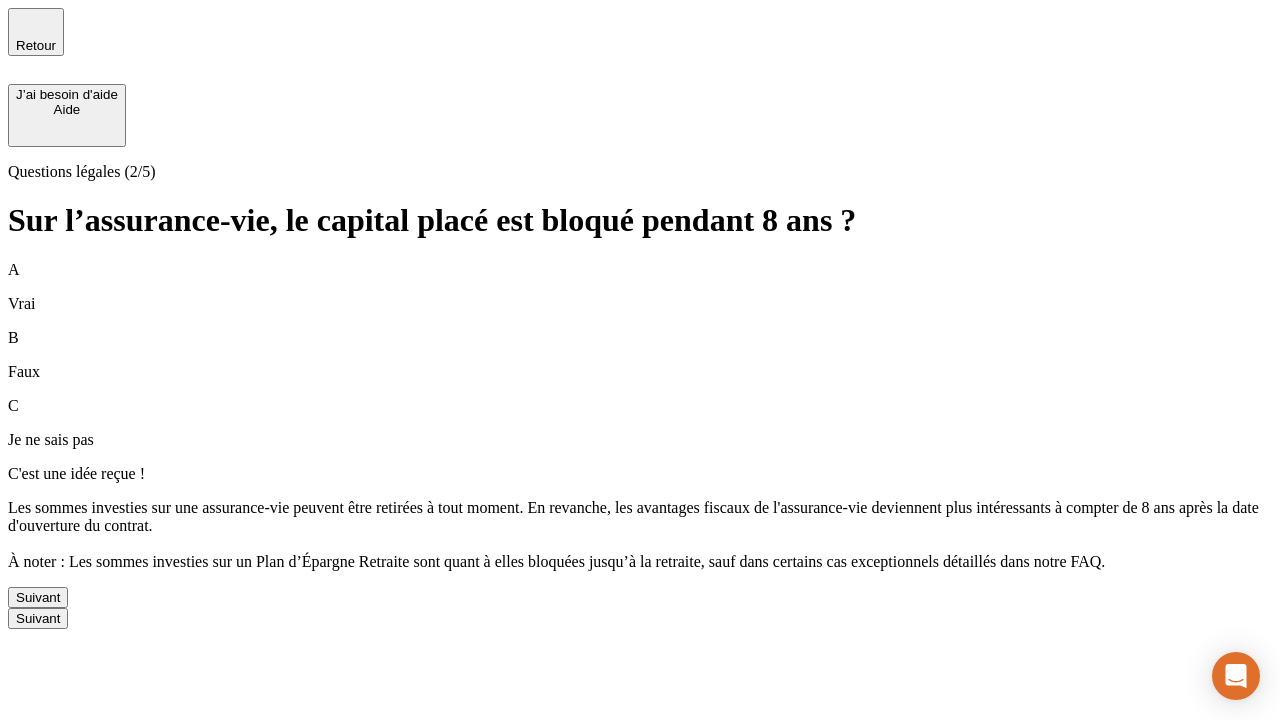 click on "Suivant" at bounding box center [38, 597] 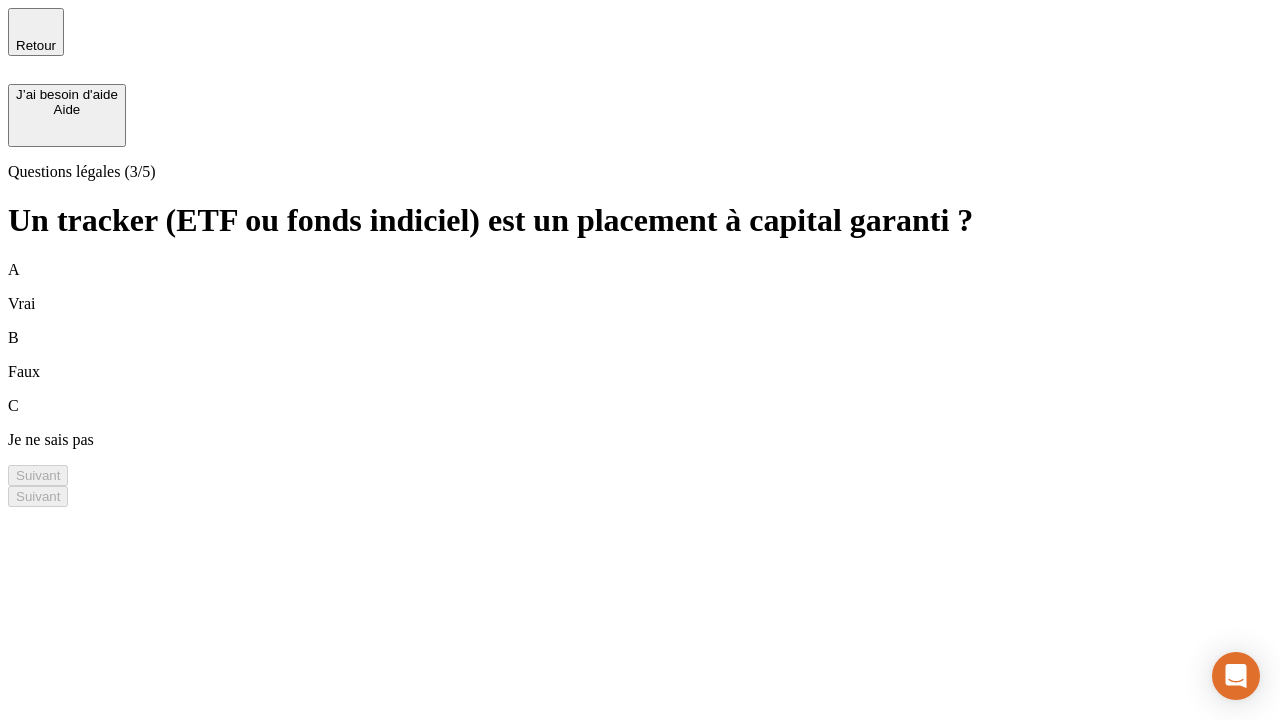 click on "B Faux" at bounding box center [640, 355] 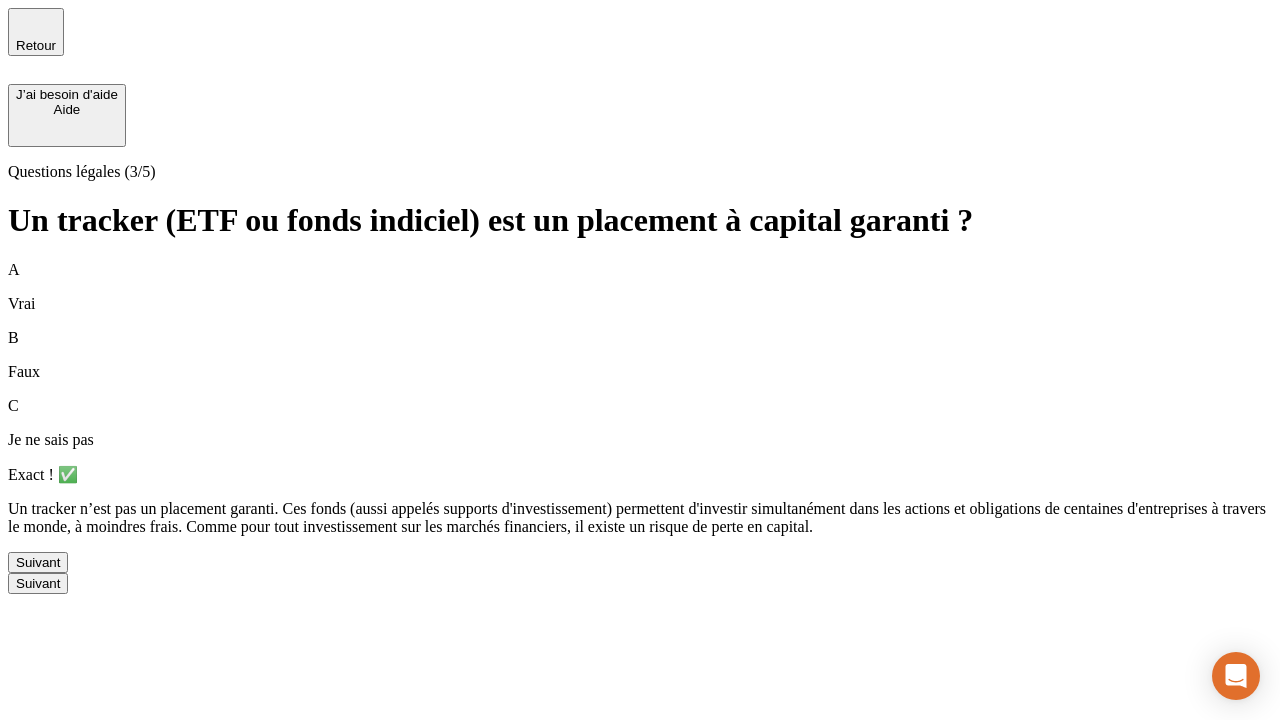 click on "Suivant" at bounding box center (38, 562) 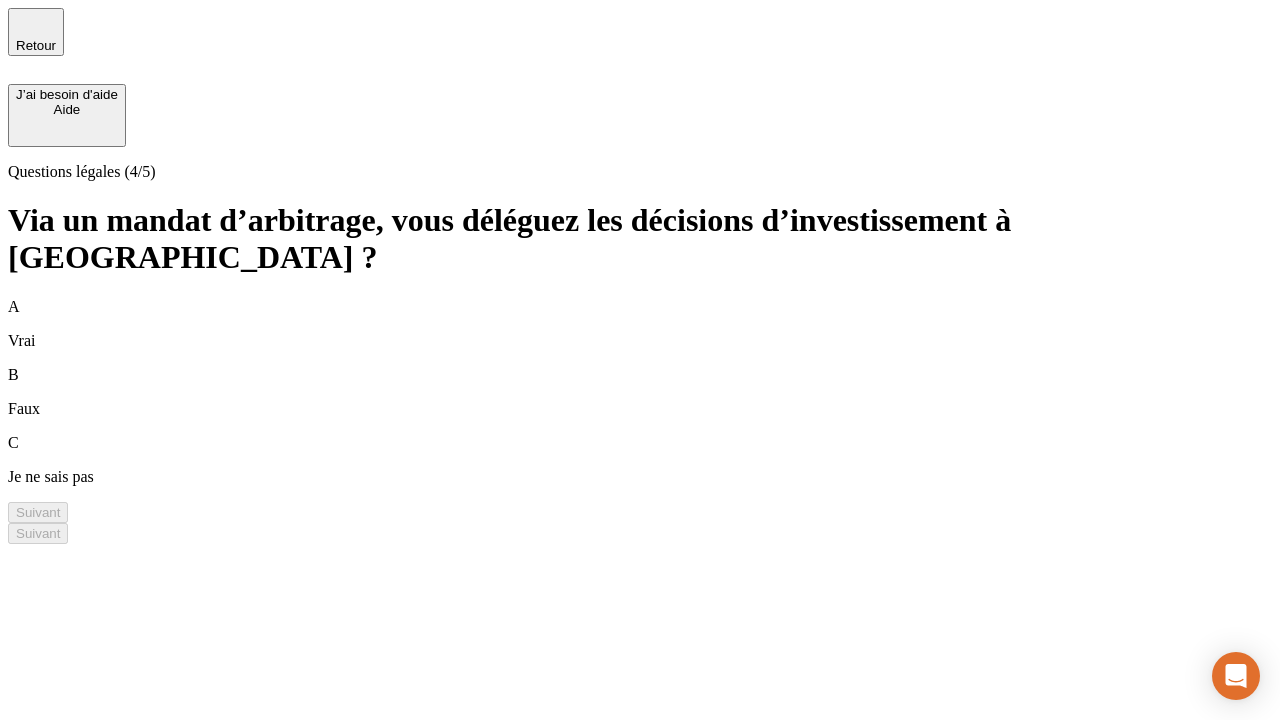 click on "A Vrai" at bounding box center [640, 324] 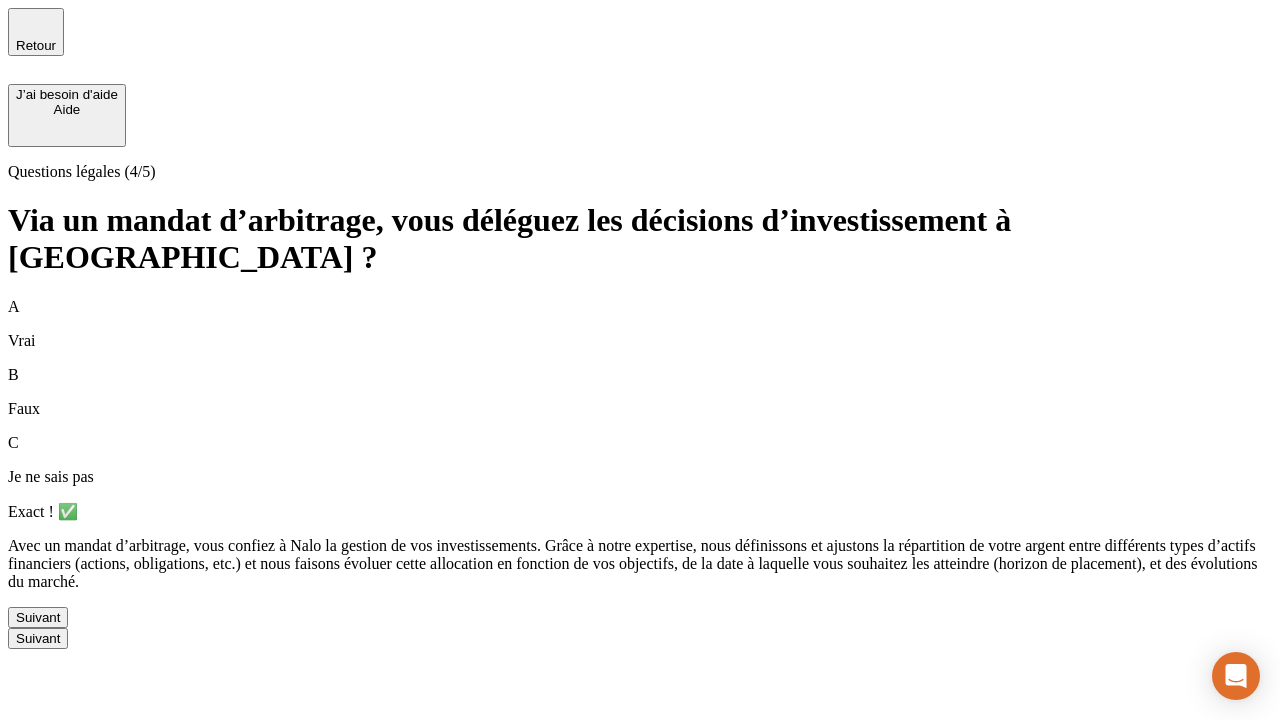 click on "Suivant" at bounding box center [38, 617] 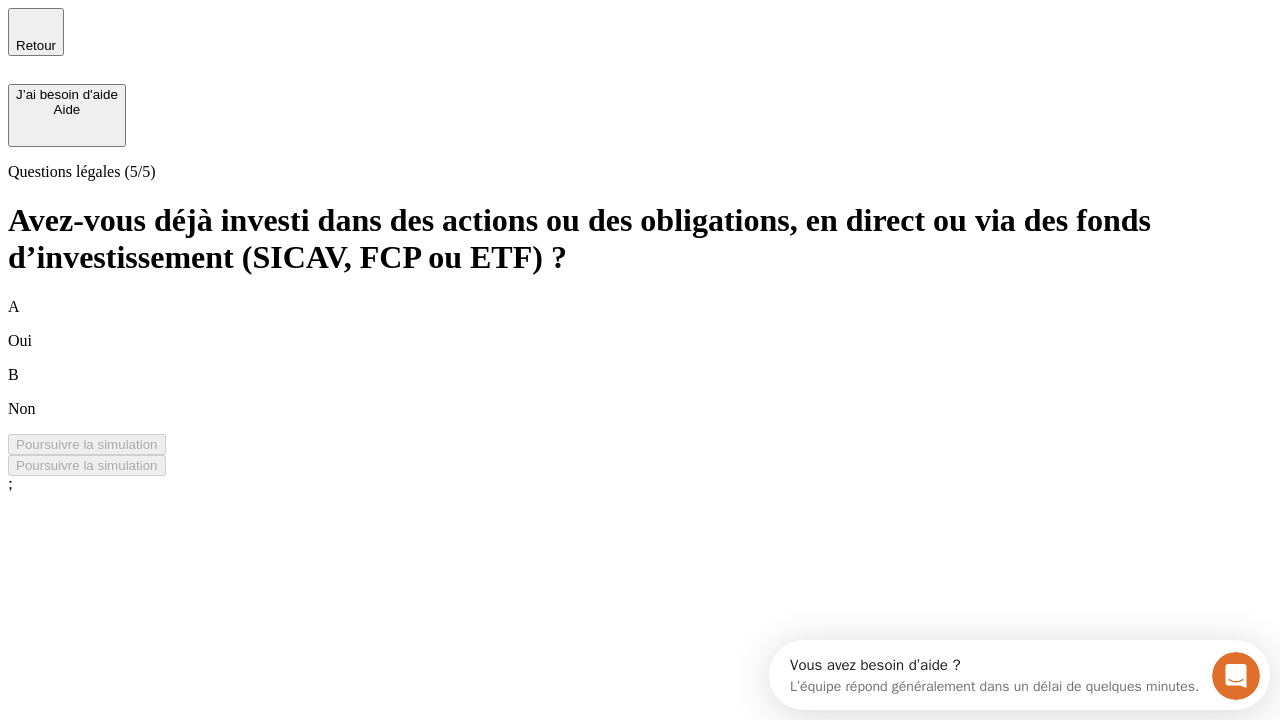 scroll, scrollTop: 0, scrollLeft: 0, axis: both 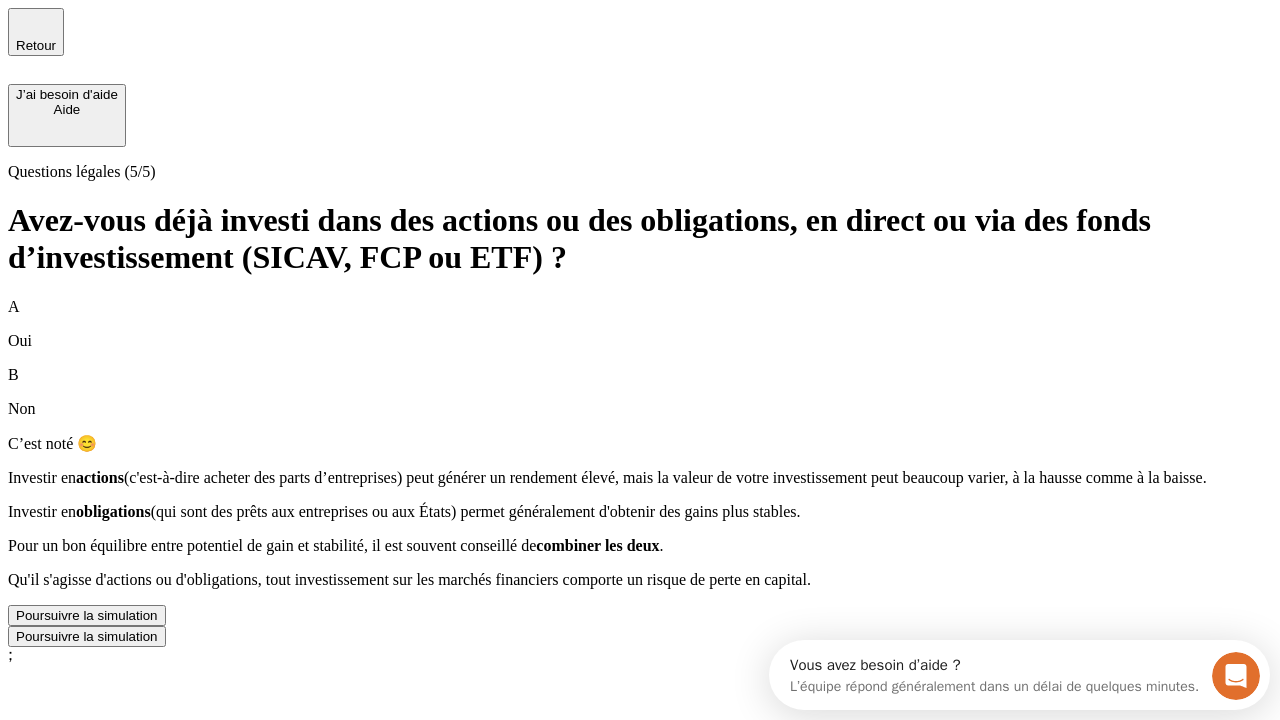 click on "Poursuivre la simulation" at bounding box center (87, 615) 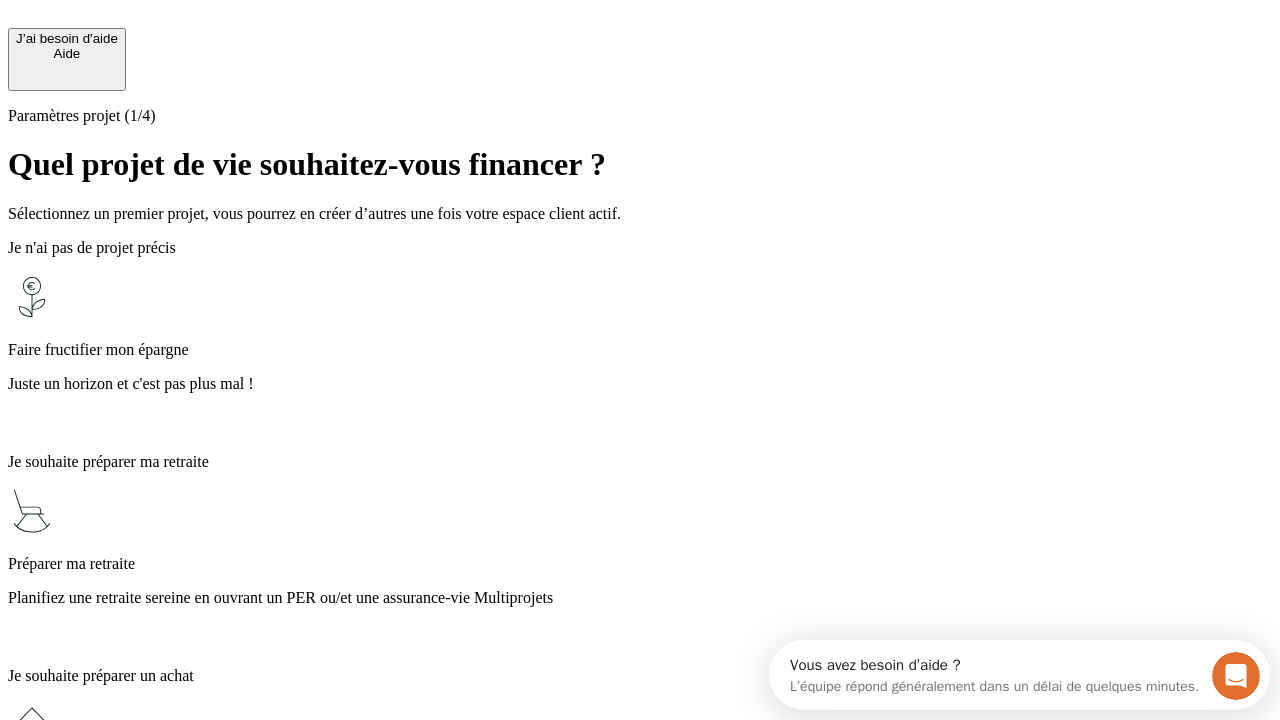 click on "Juste un horizon et c'est pas plus mal !" at bounding box center [640, 384] 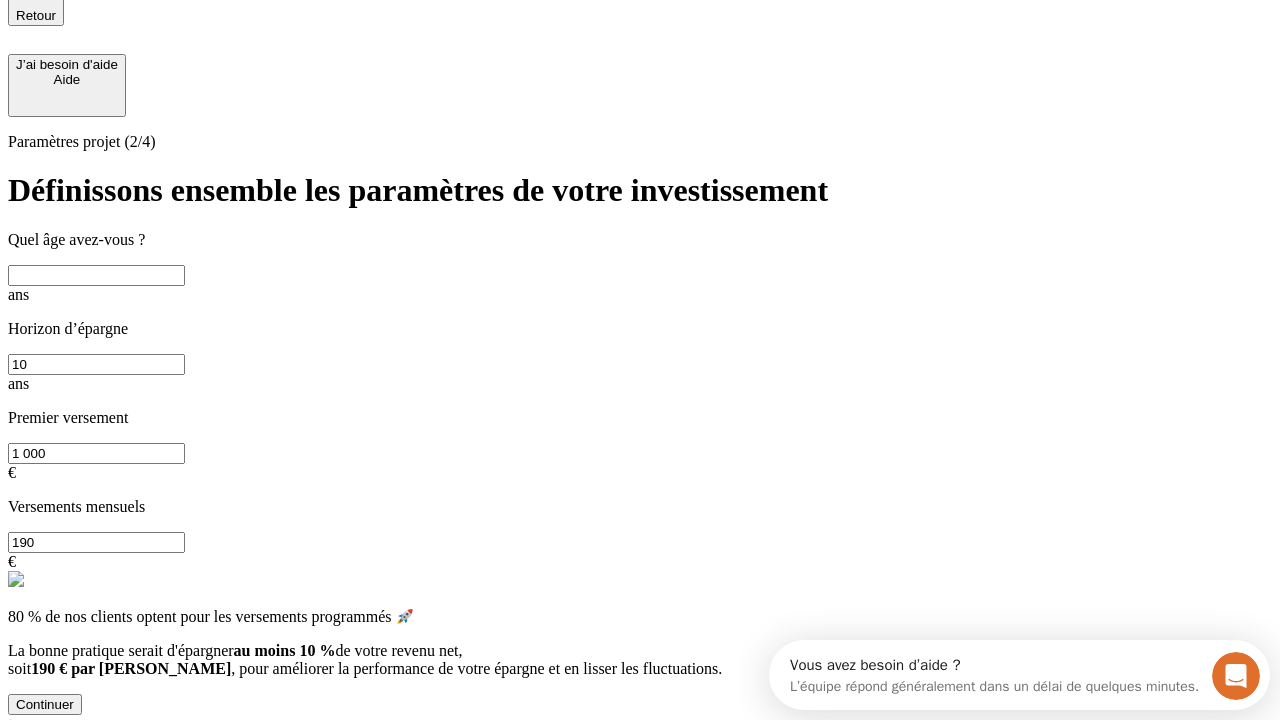 click at bounding box center (96, 275) 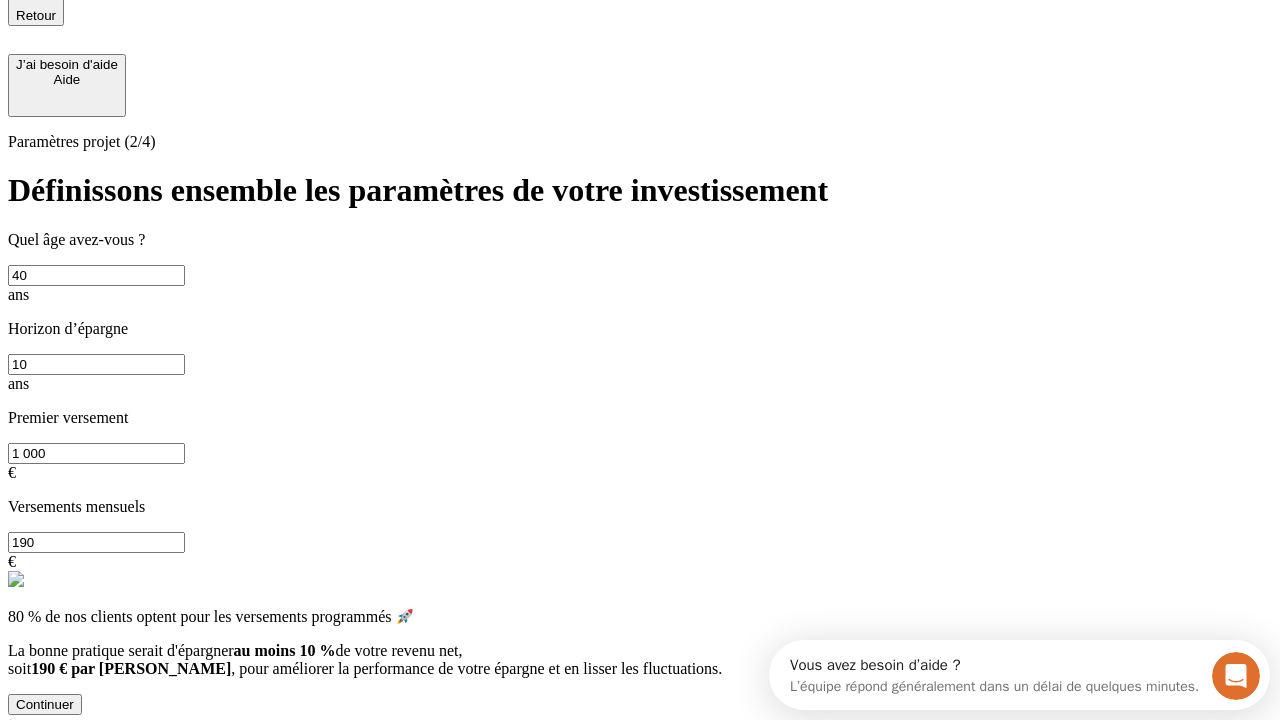type on "40" 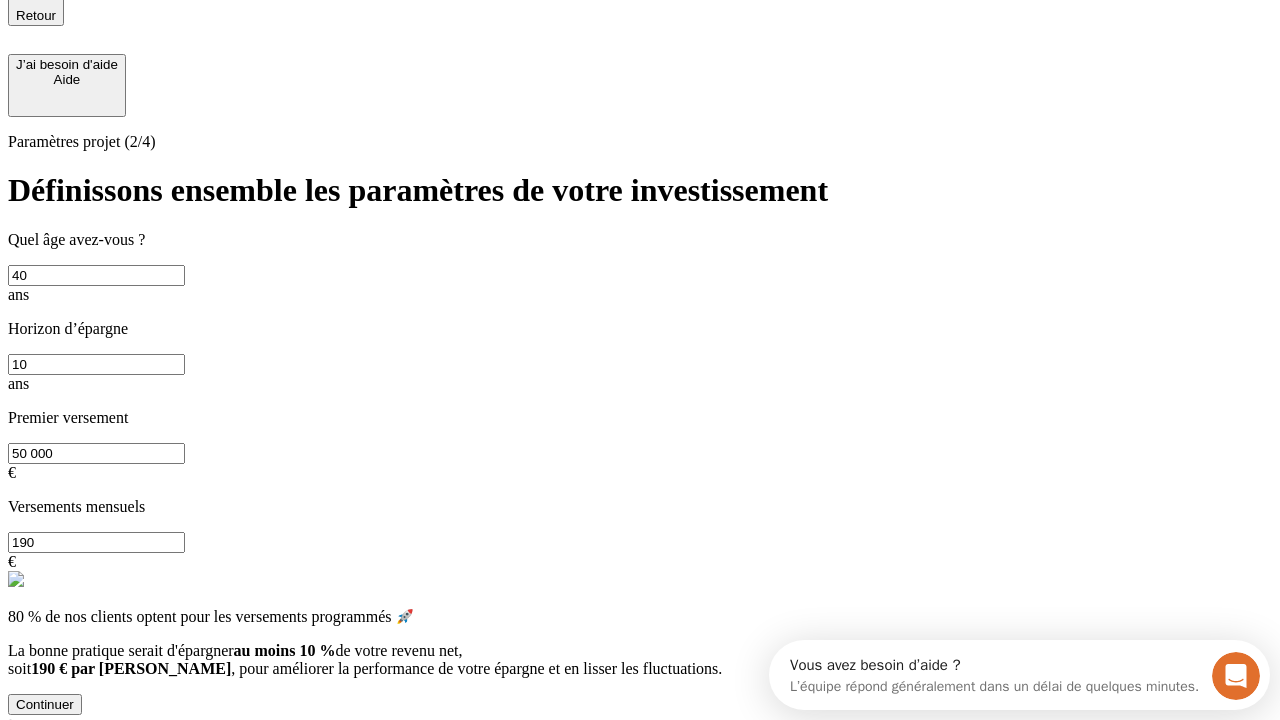 type on "50 000" 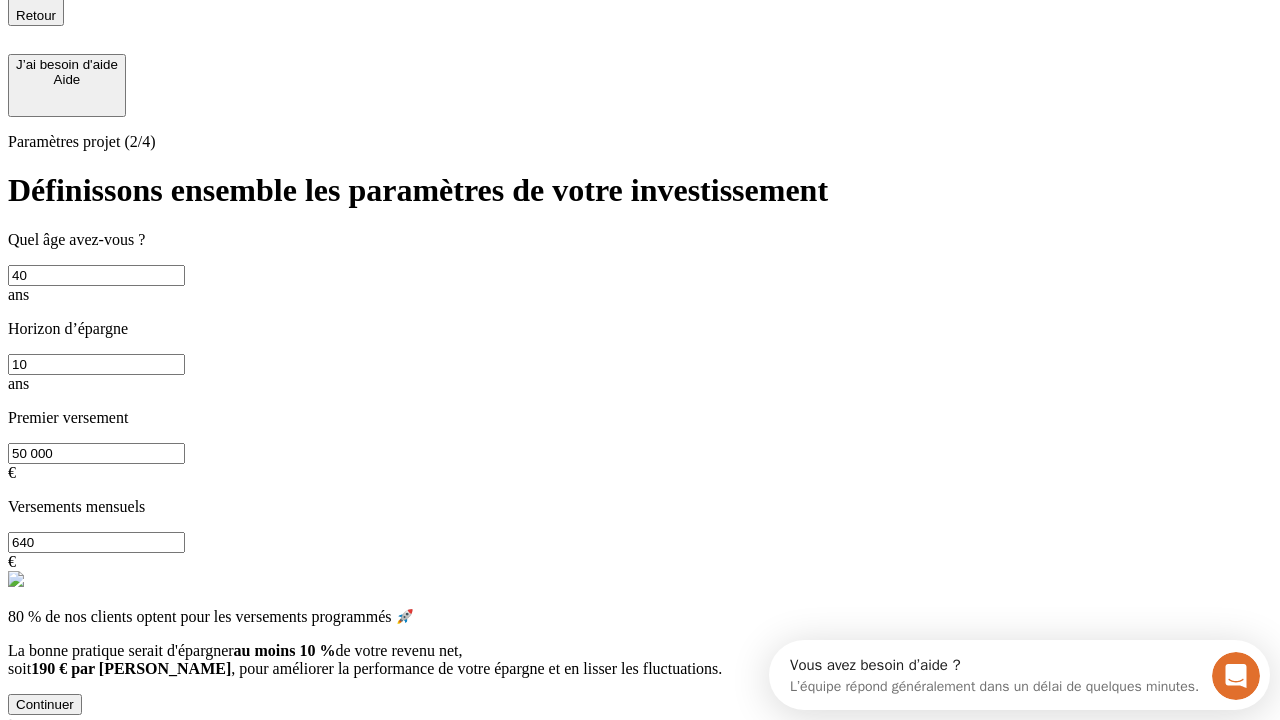 type on "640" 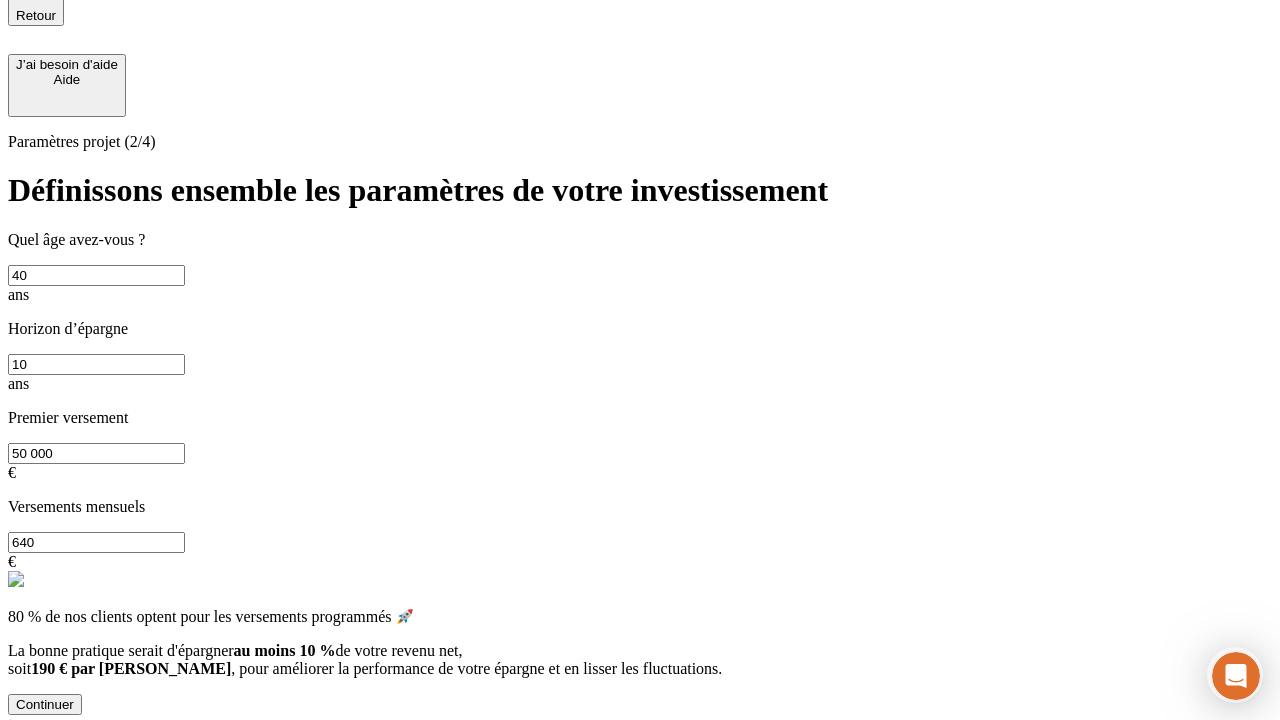 scroll, scrollTop: 0, scrollLeft: 0, axis: both 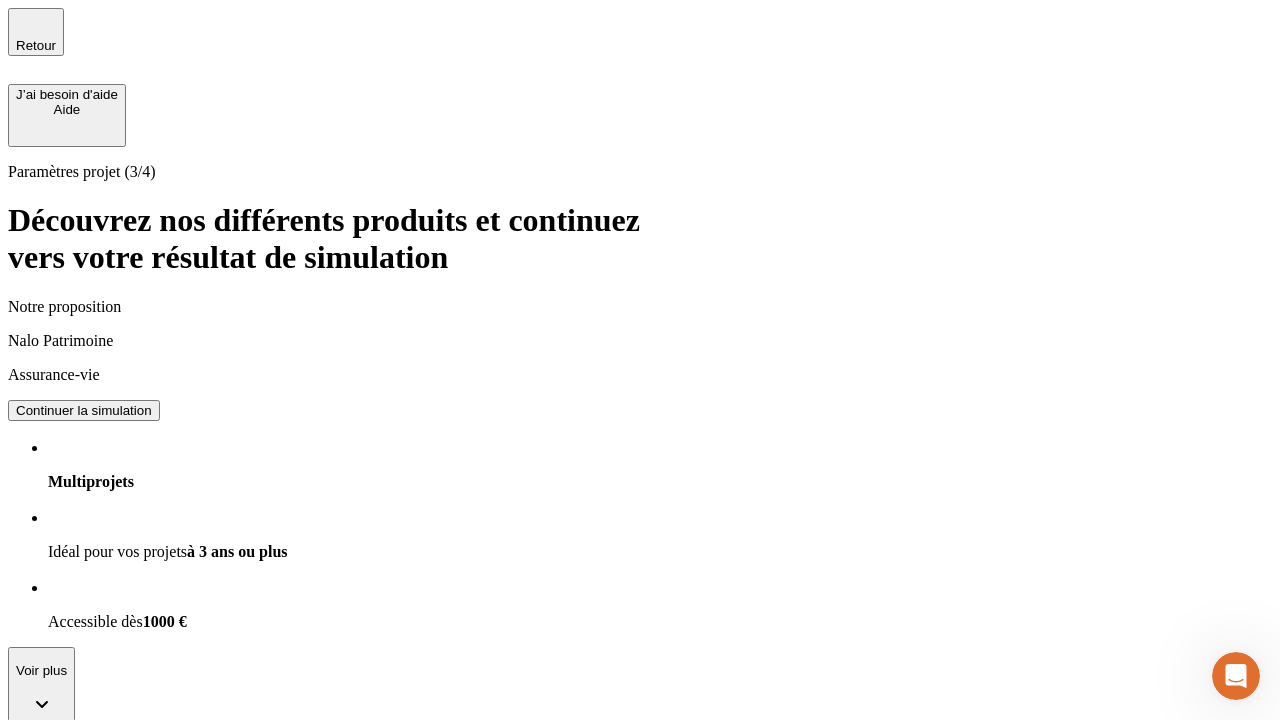 click on "Continuer la simulation" at bounding box center (84, 410) 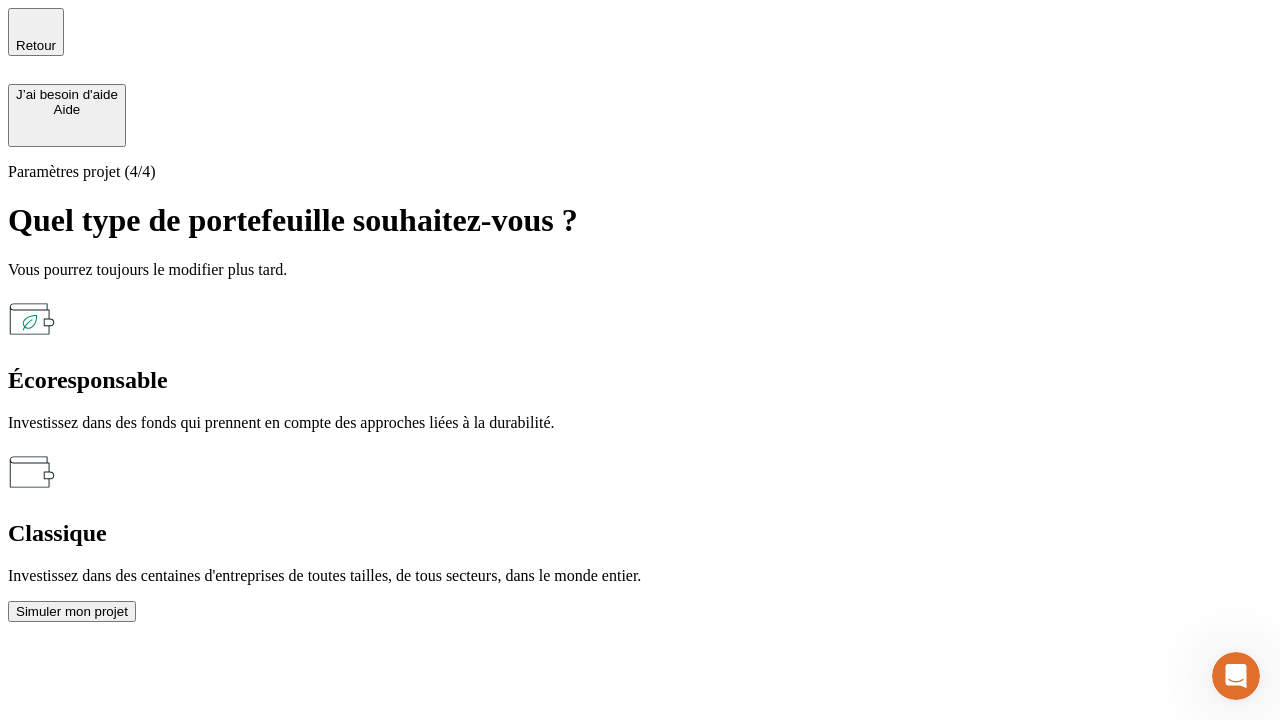 click on "Classique" at bounding box center (640, 533) 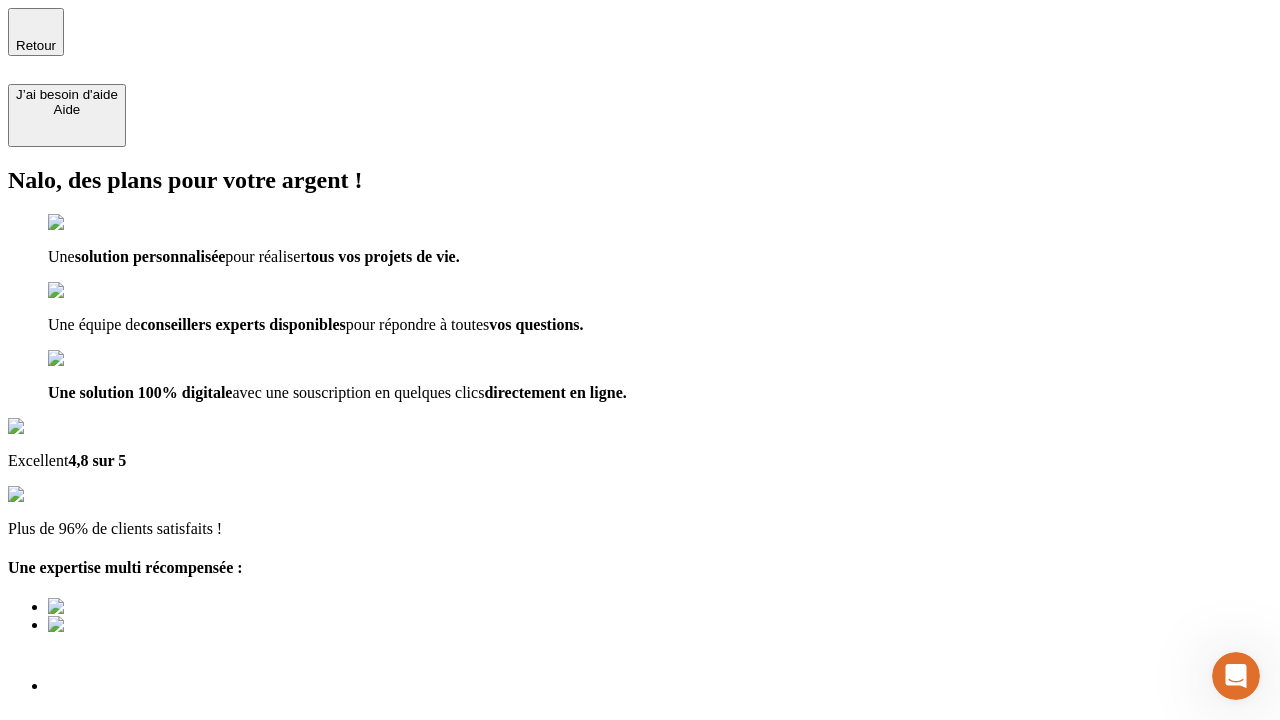 click on "Découvrir ma simulation" at bounding box center (87, 840) 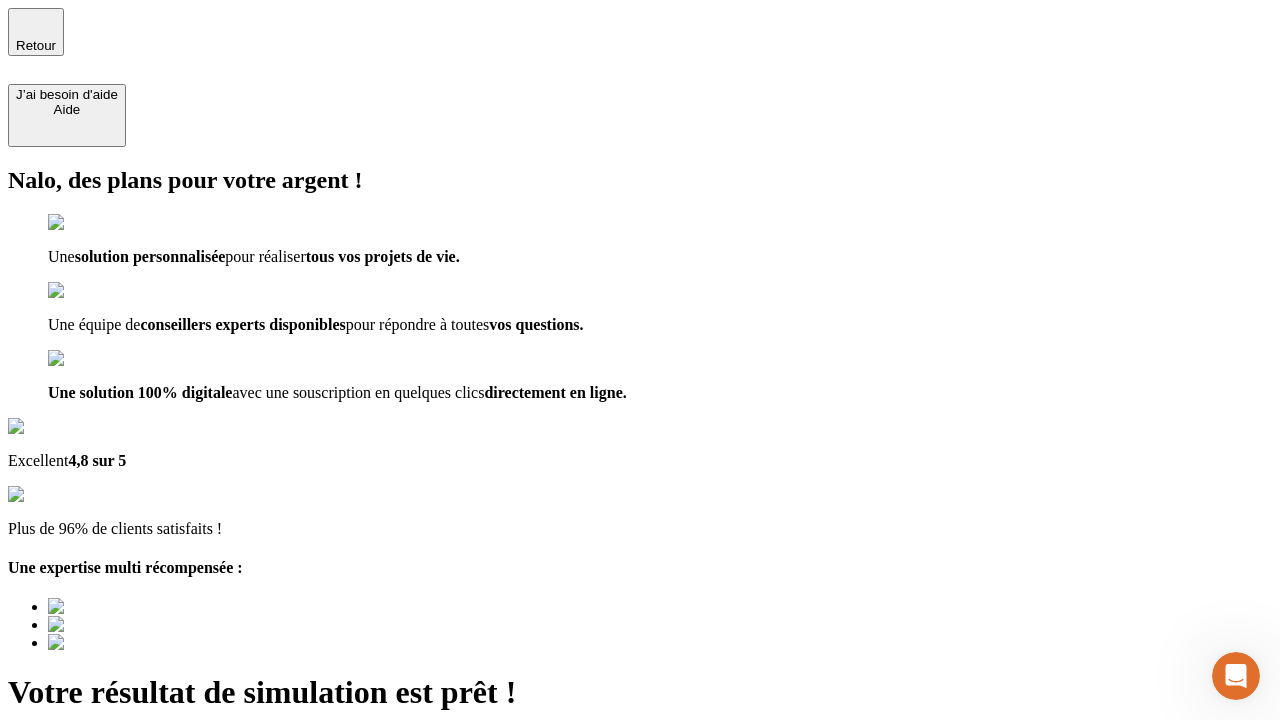 click on "Découvrir ma simulation" at bounding box center (87, 847) 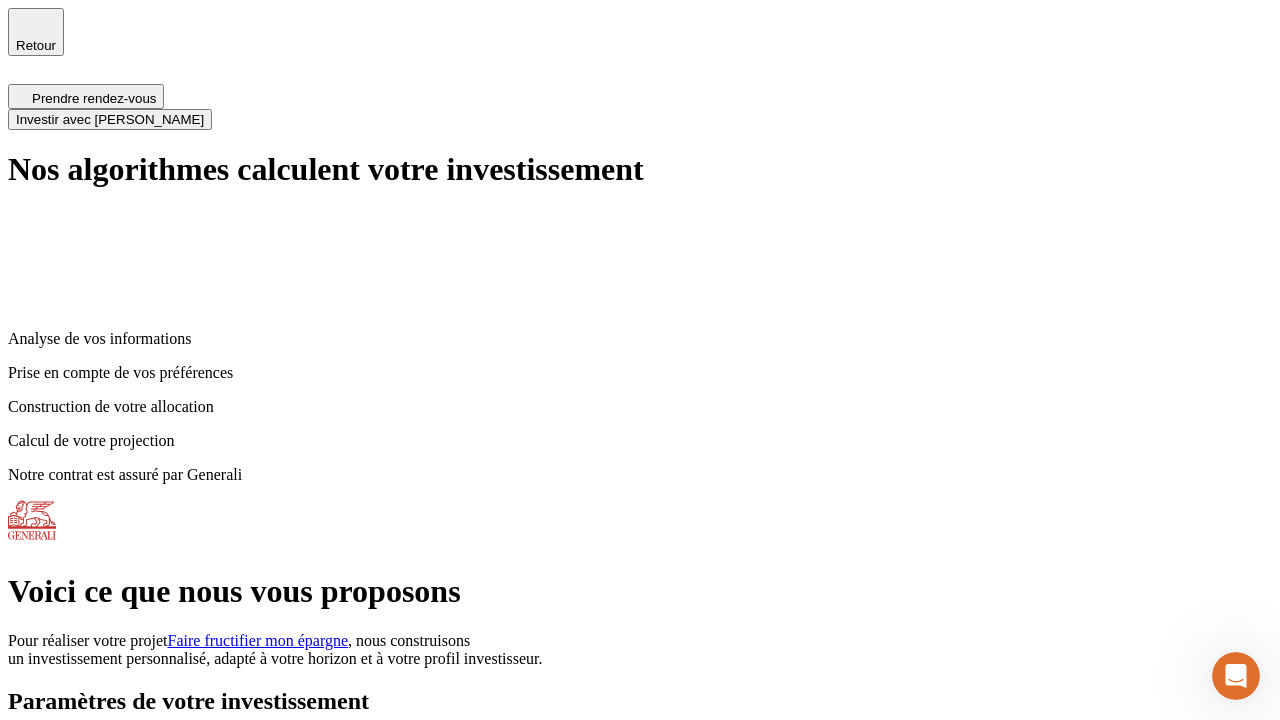 scroll, scrollTop: 8, scrollLeft: 0, axis: vertical 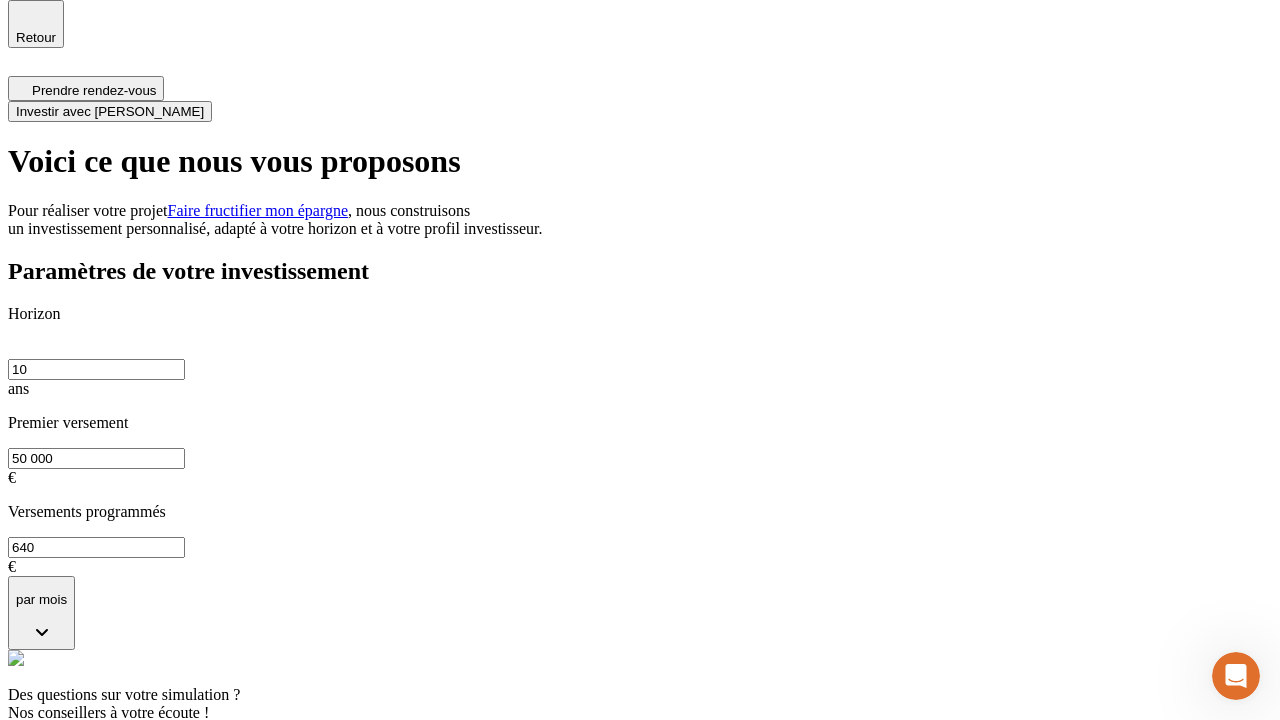 click on "Investir avec [PERSON_NAME]" at bounding box center (110, 111) 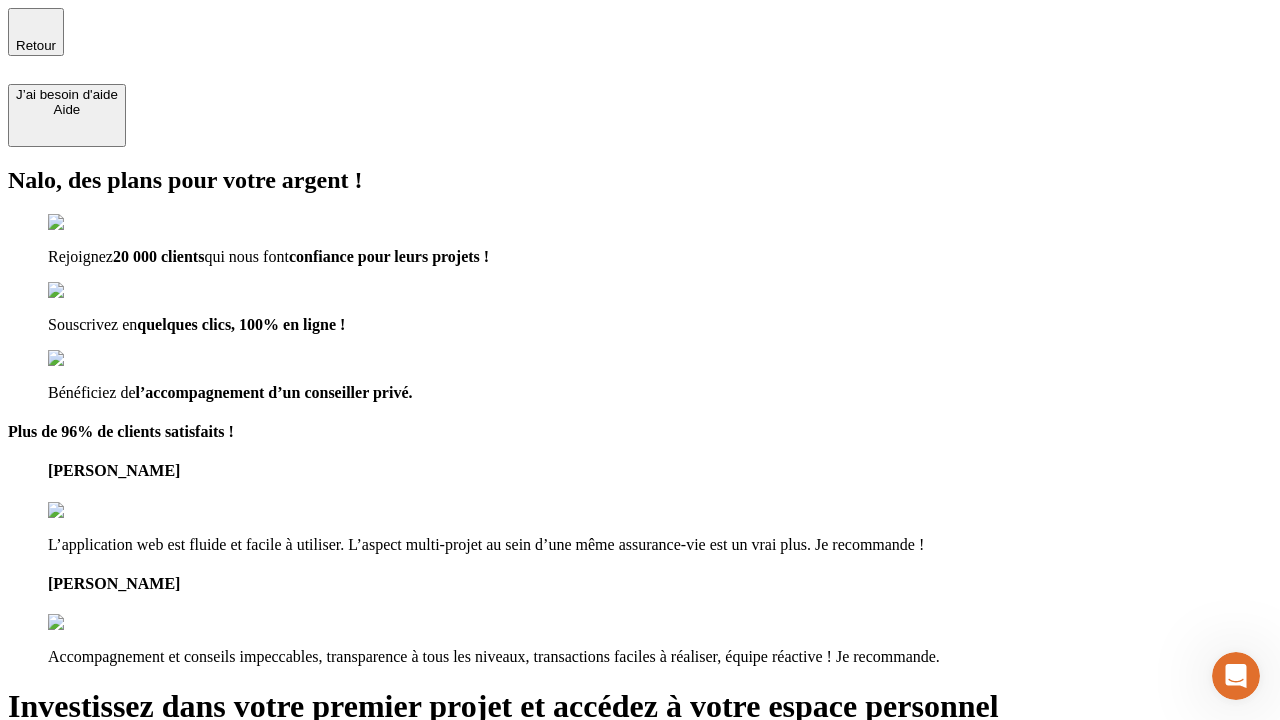 type on "[EMAIL_ADDRESS][DOMAIN_NAME]" 